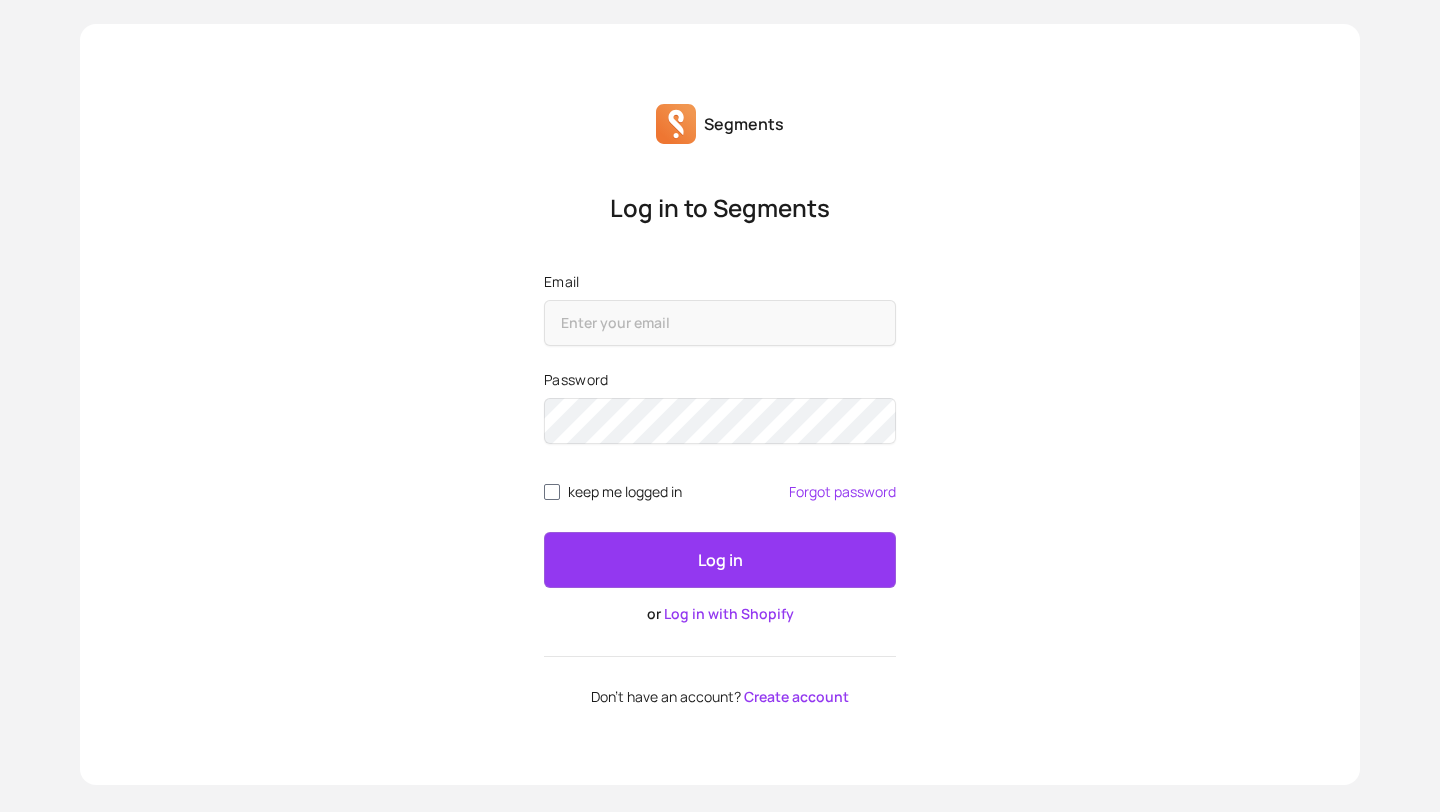 scroll, scrollTop: 0, scrollLeft: 0, axis: both 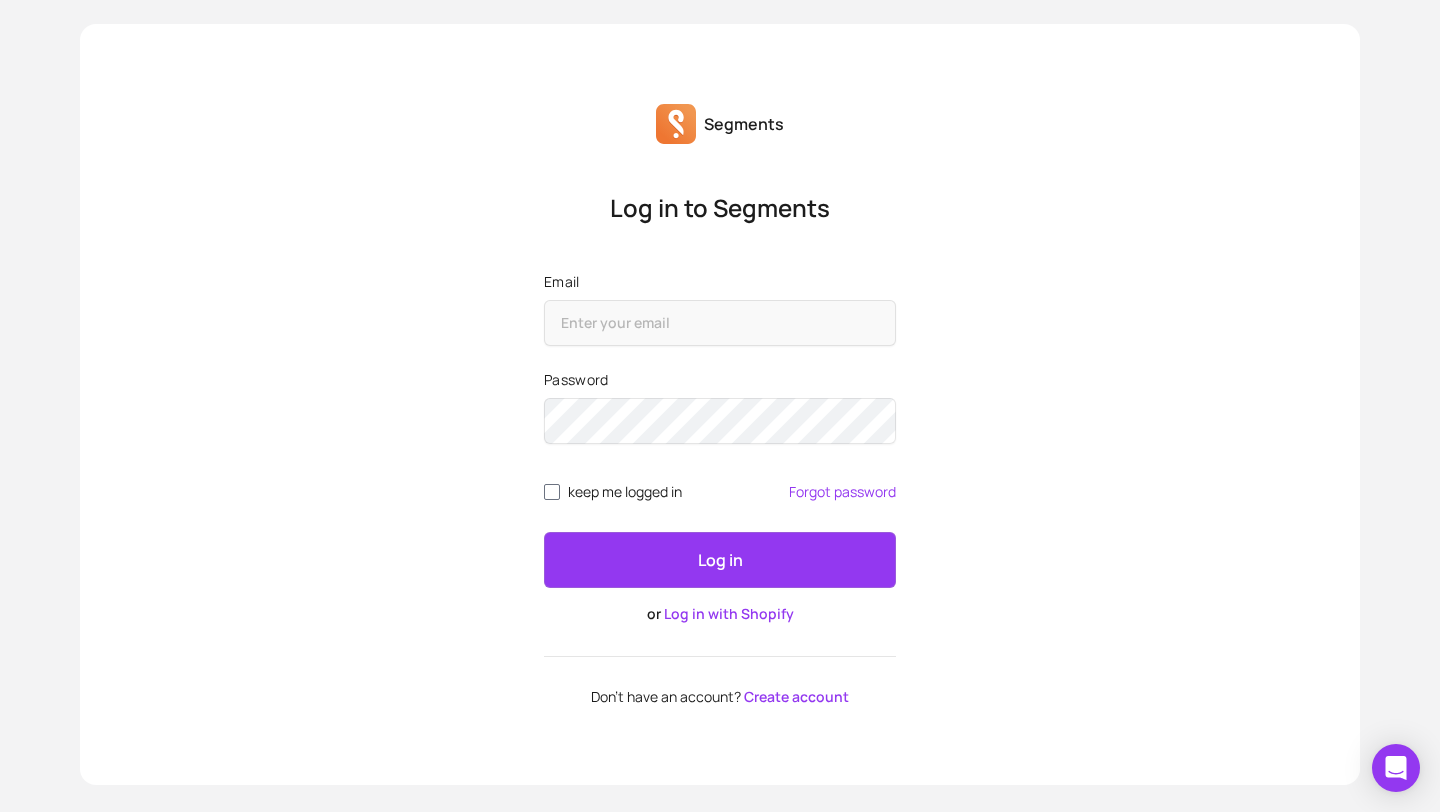 click on "Log in with Shopify" at bounding box center [729, 613] 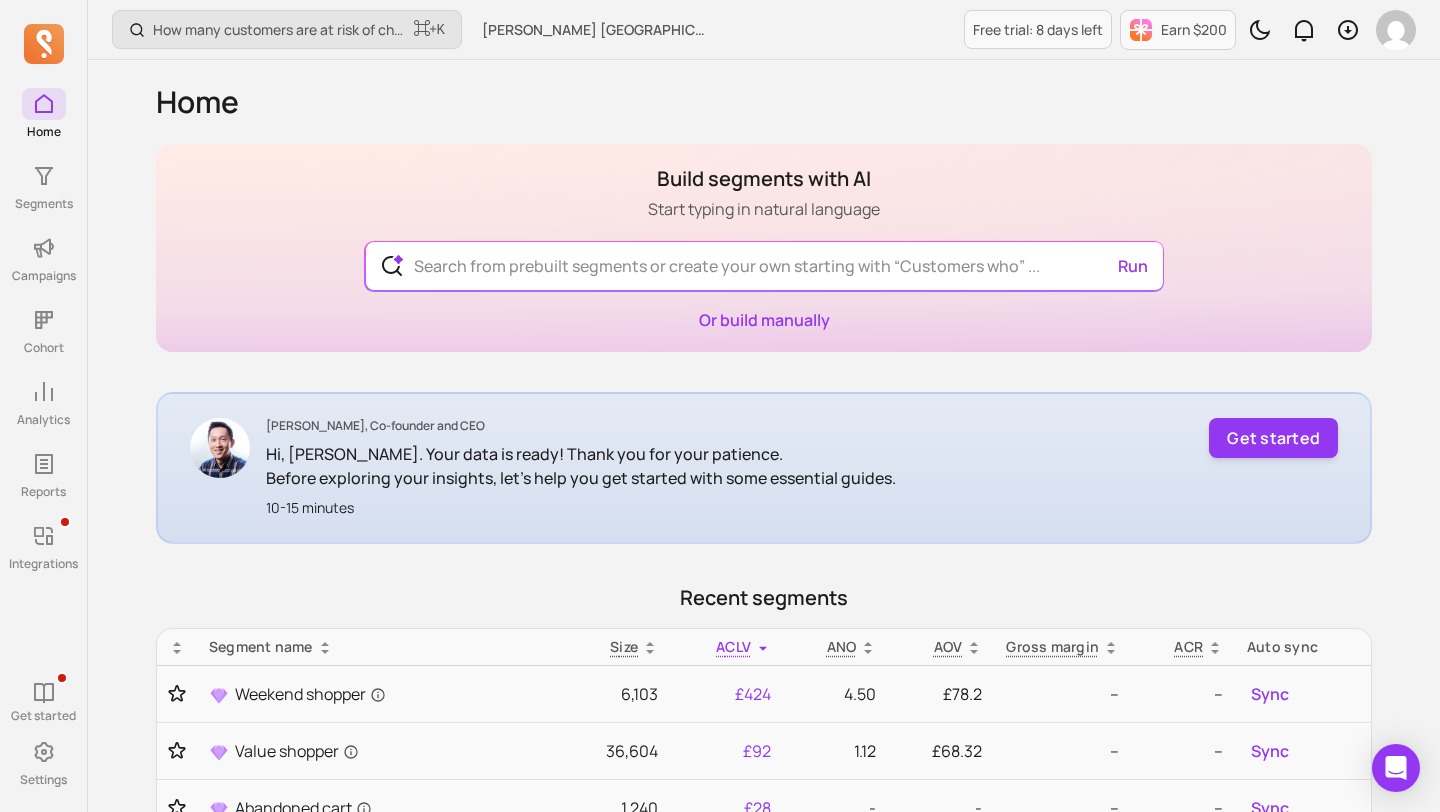 scroll, scrollTop: 0, scrollLeft: 0, axis: both 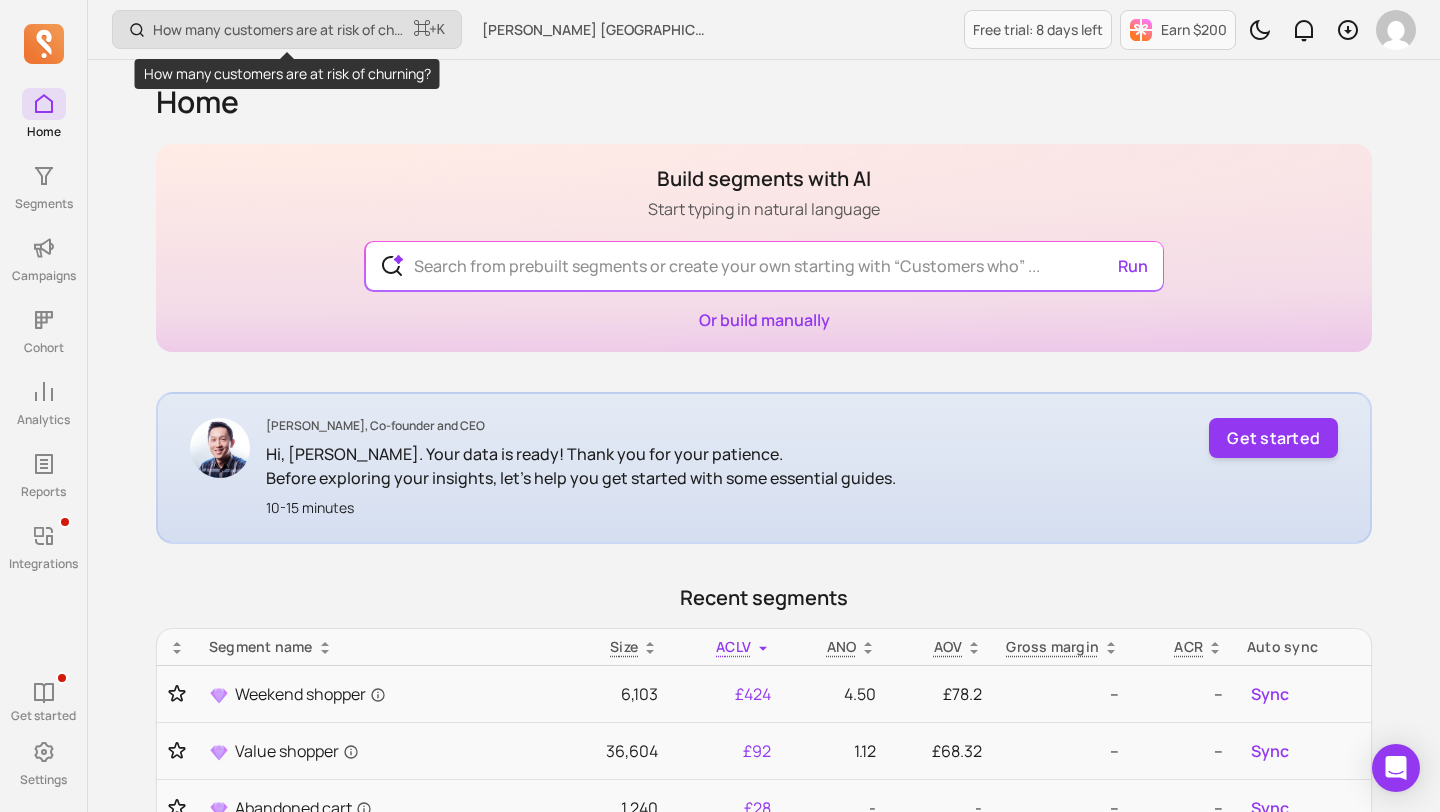 click on "How many customers are at risk of churning?" at bounding box center [280, 30] 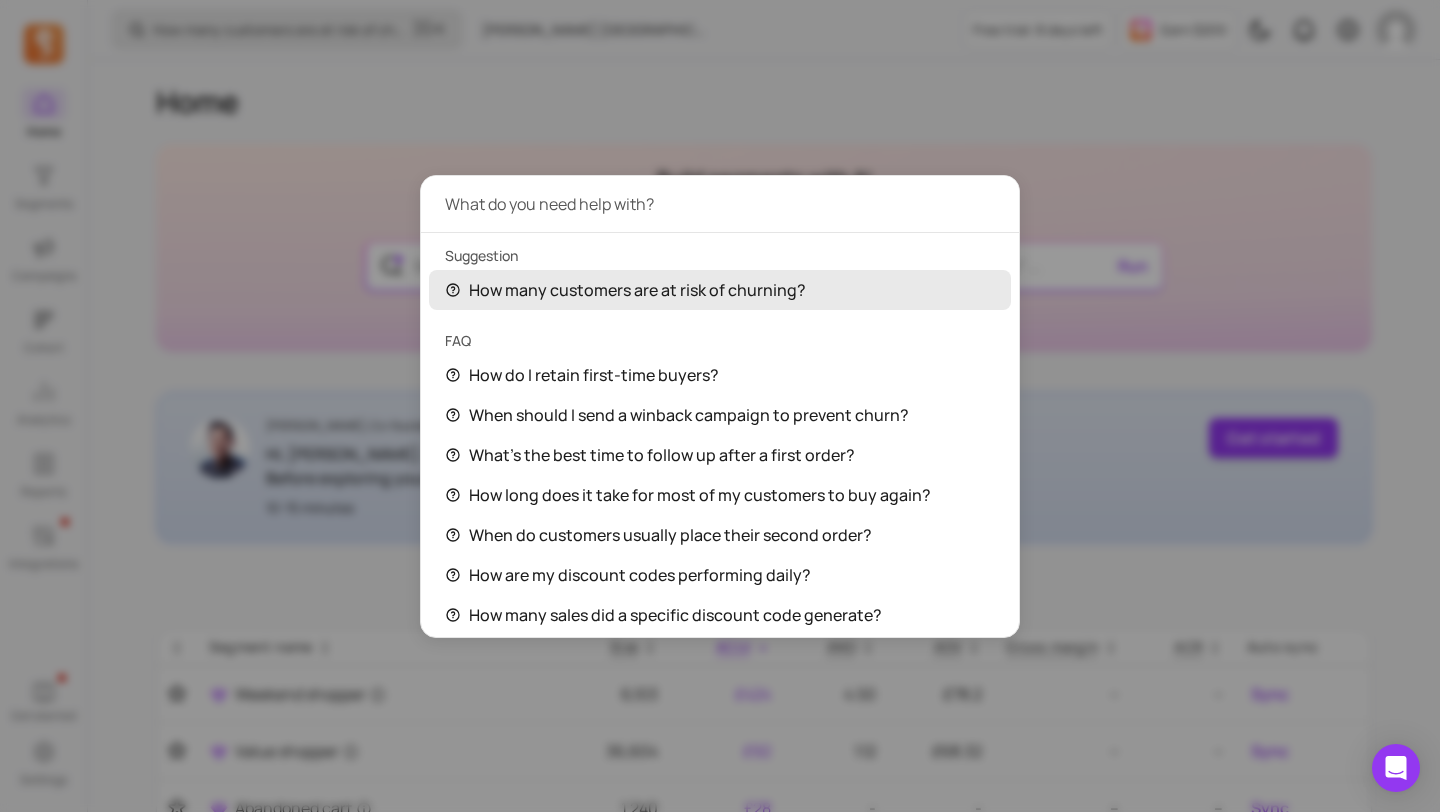 click on "How many customers are at risk of churning?" at bounding box center [720, 290] 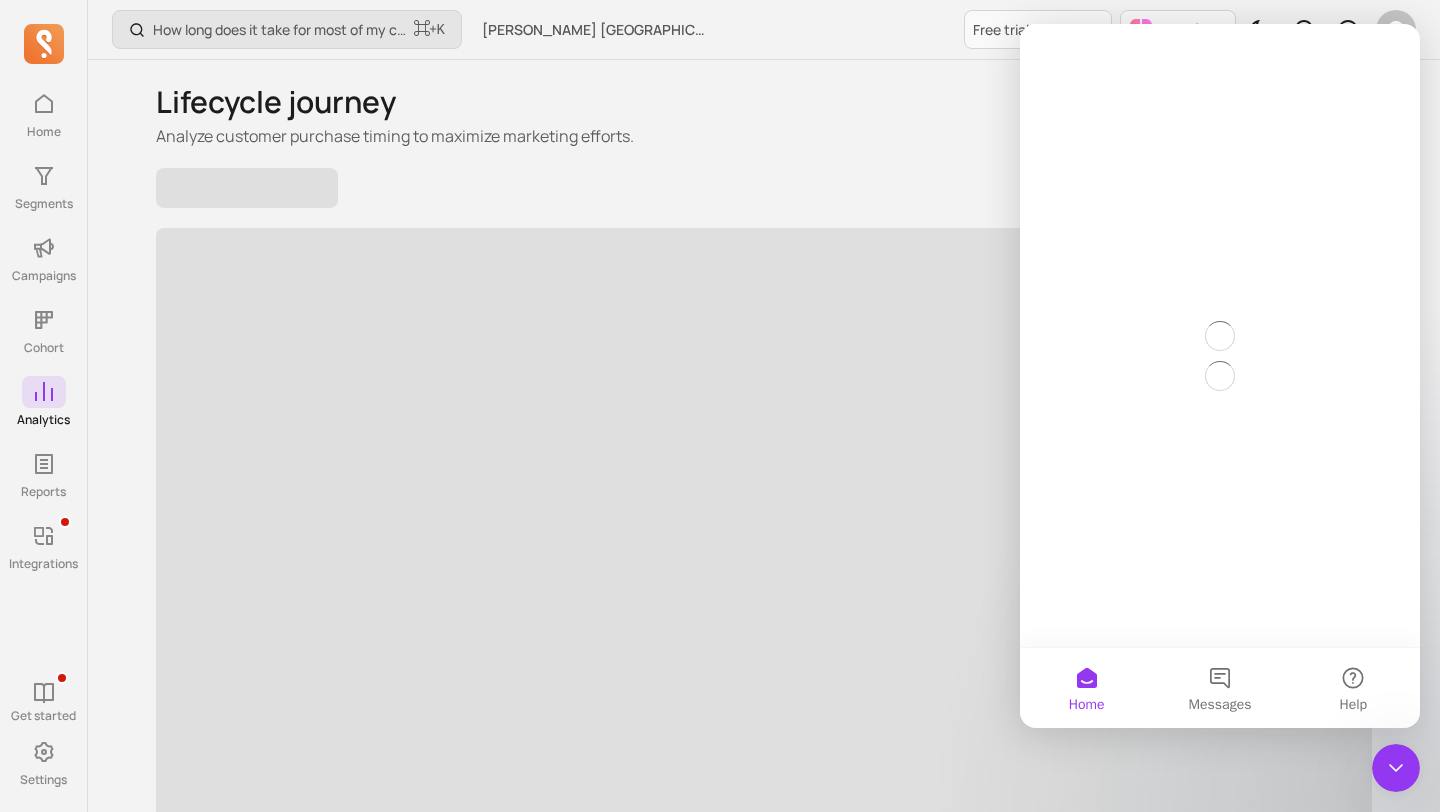 scroll, scrollTop: 0, scrollLeft: 0, axis: both 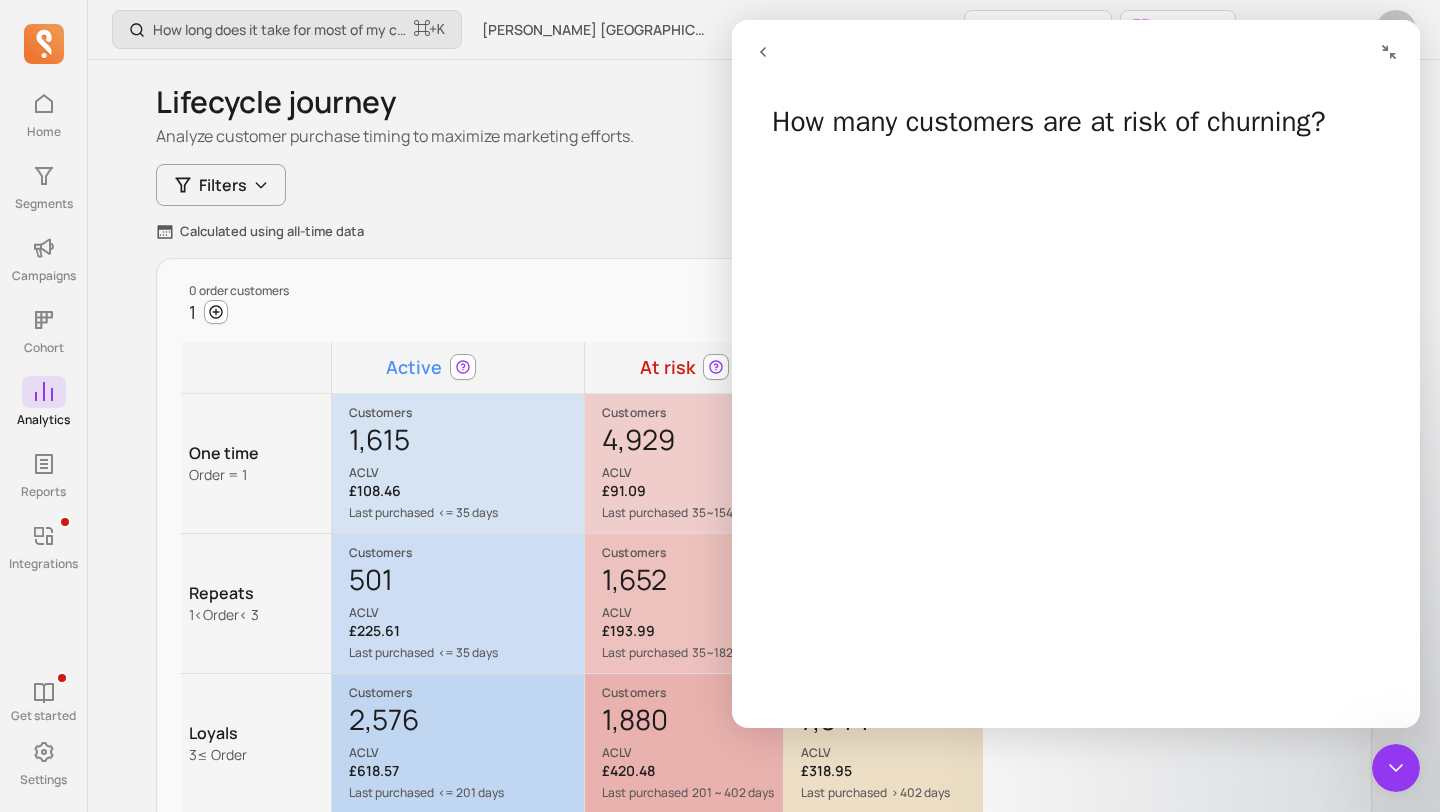 click 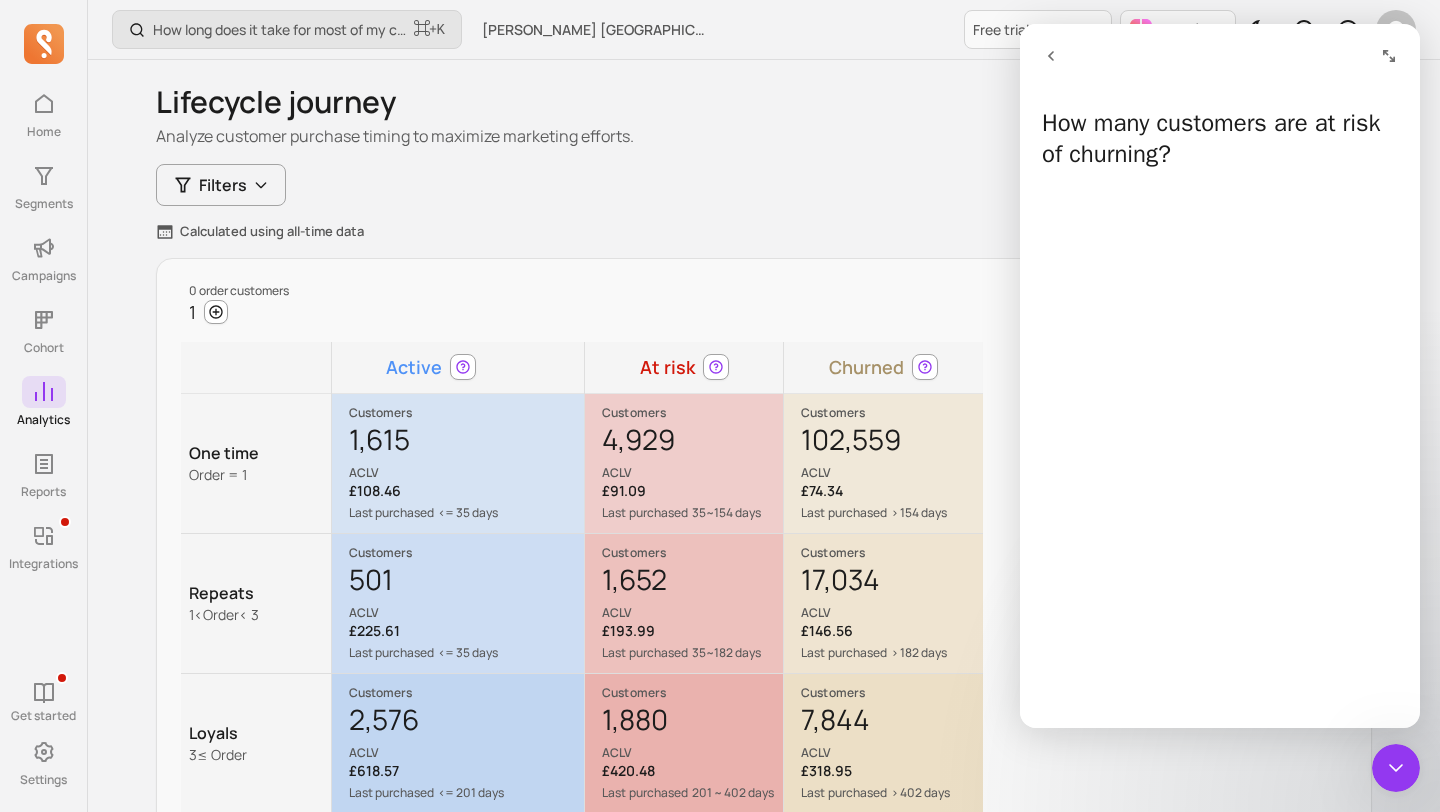 click on "Lifecycle journey" at bounding box center [764, 102] 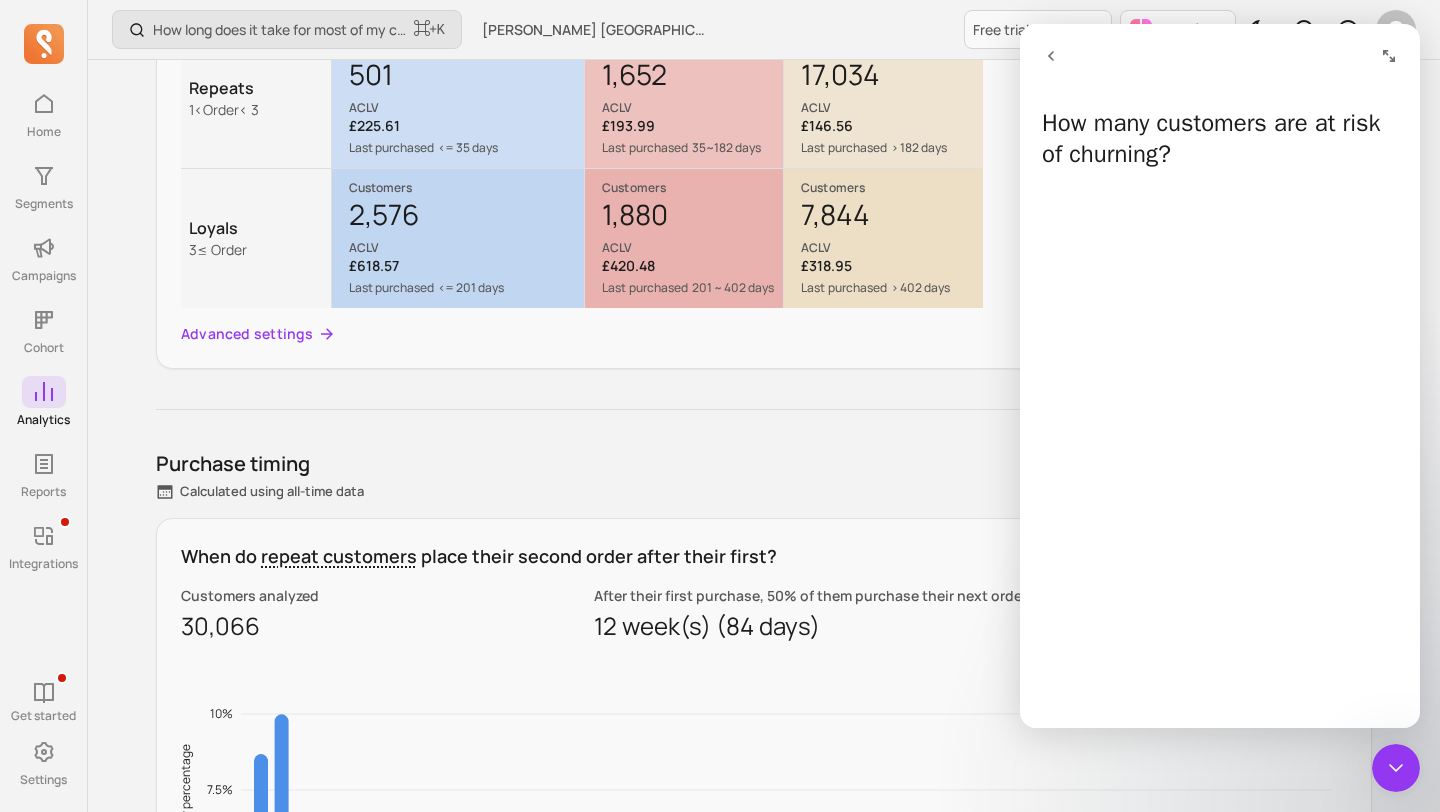 scroll, scrollTop: 509, scrollLeft: 0, axis: vertical 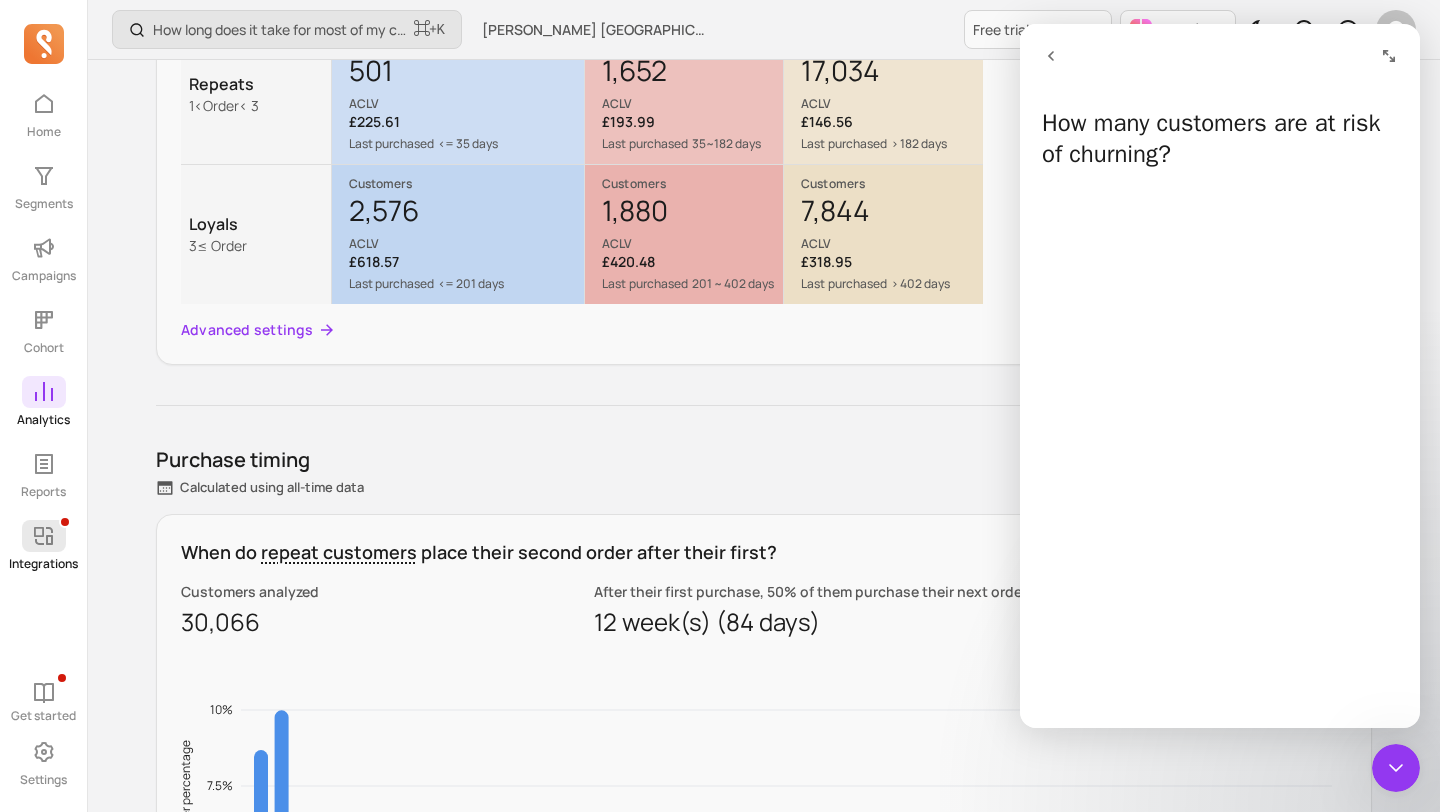 click 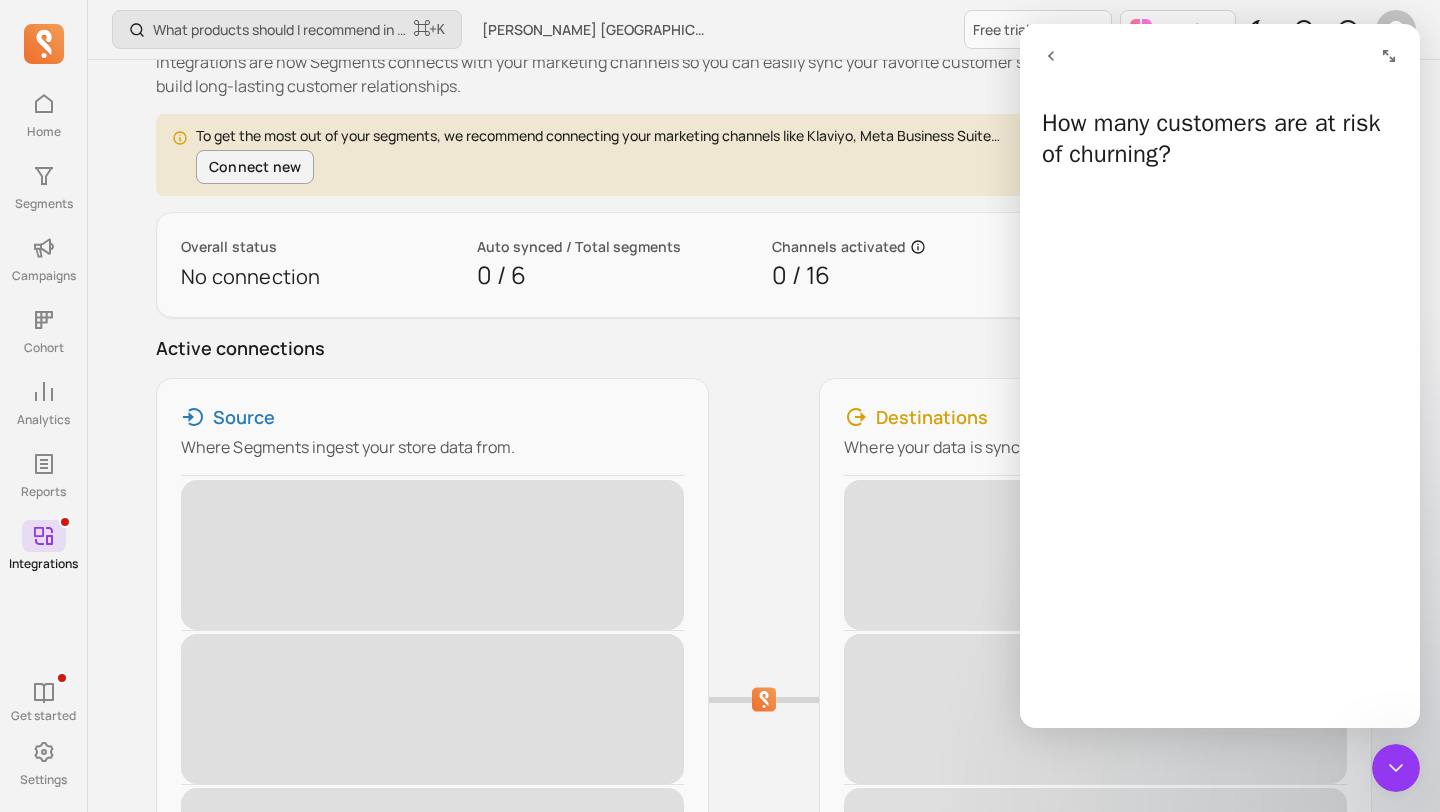 scroll, scrollTop: 174, scrollLeft: 0, axis: vertical 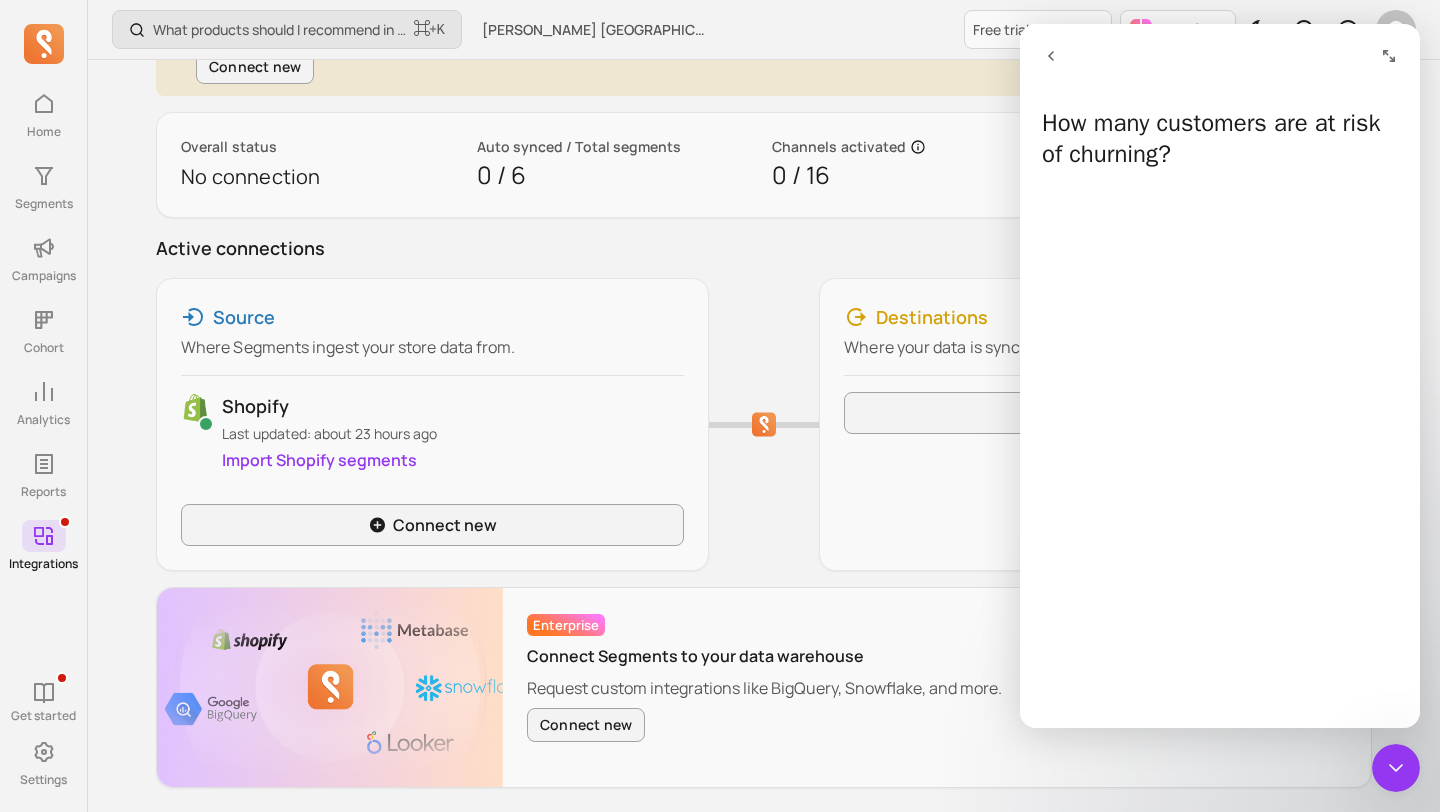 click 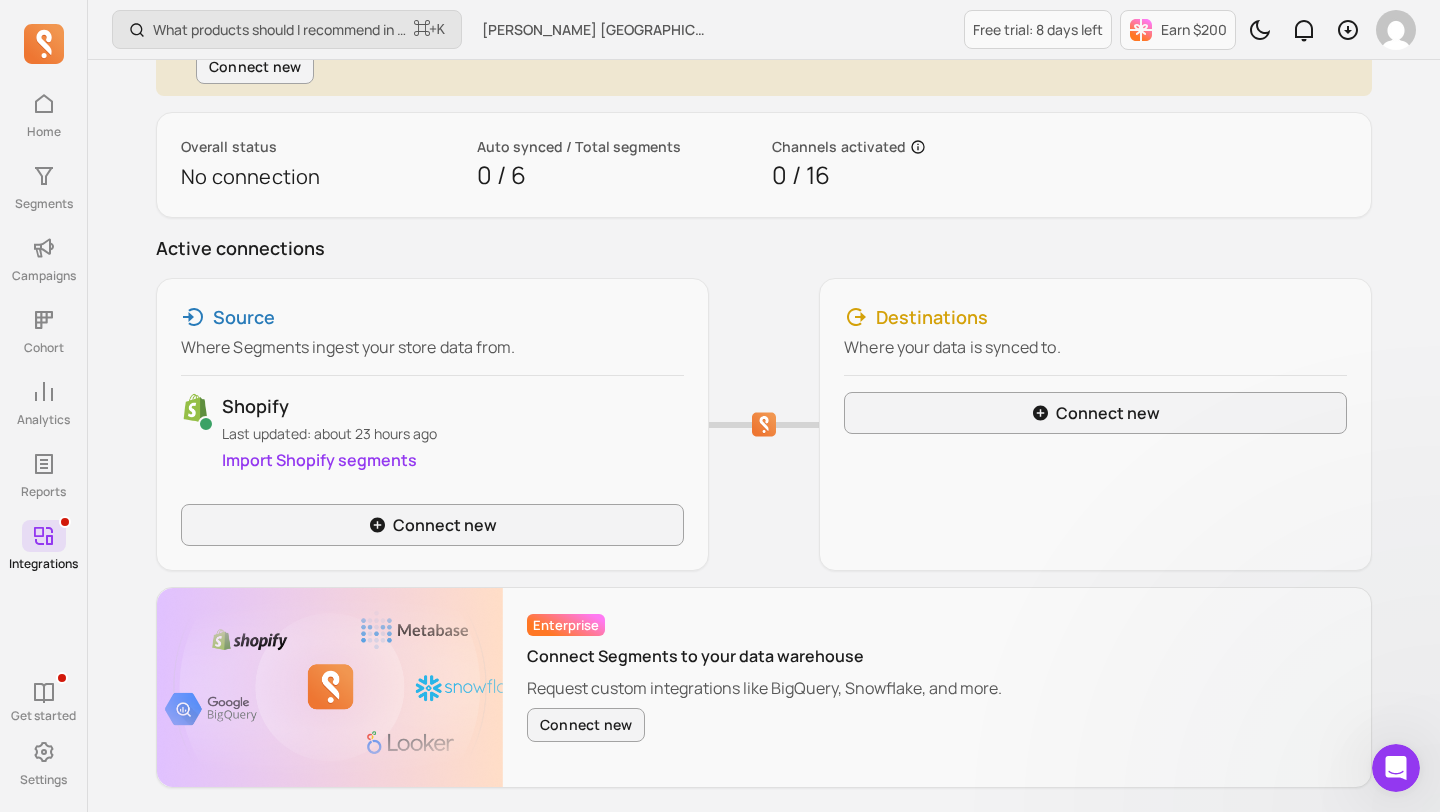 scroll, scrollTop: 0, scrollLeft: 0, axis: both 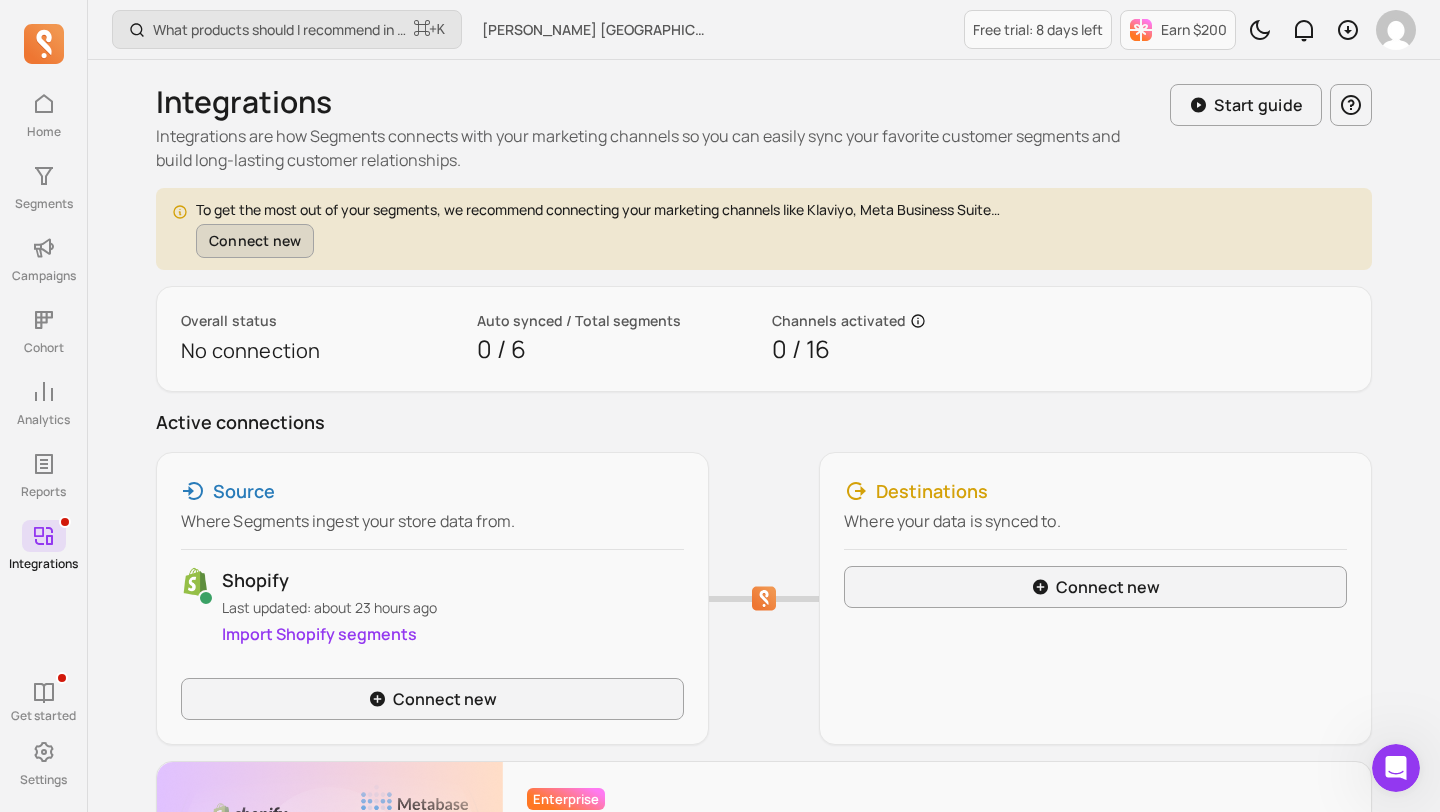 click on "Connect new" at bounding box center (255, 241) 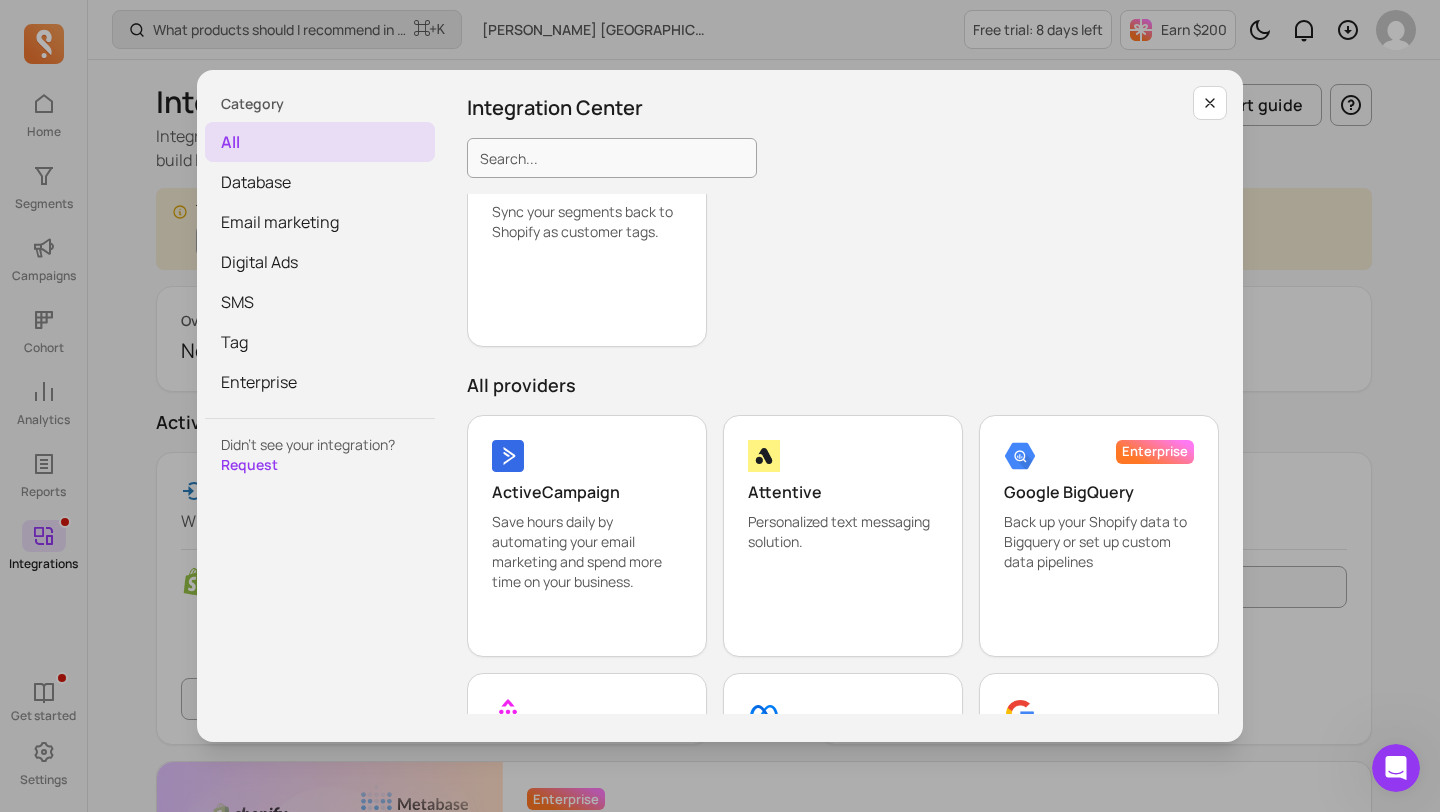 scroll, scrollTop: 0, scrollLeft: 0, axis: both 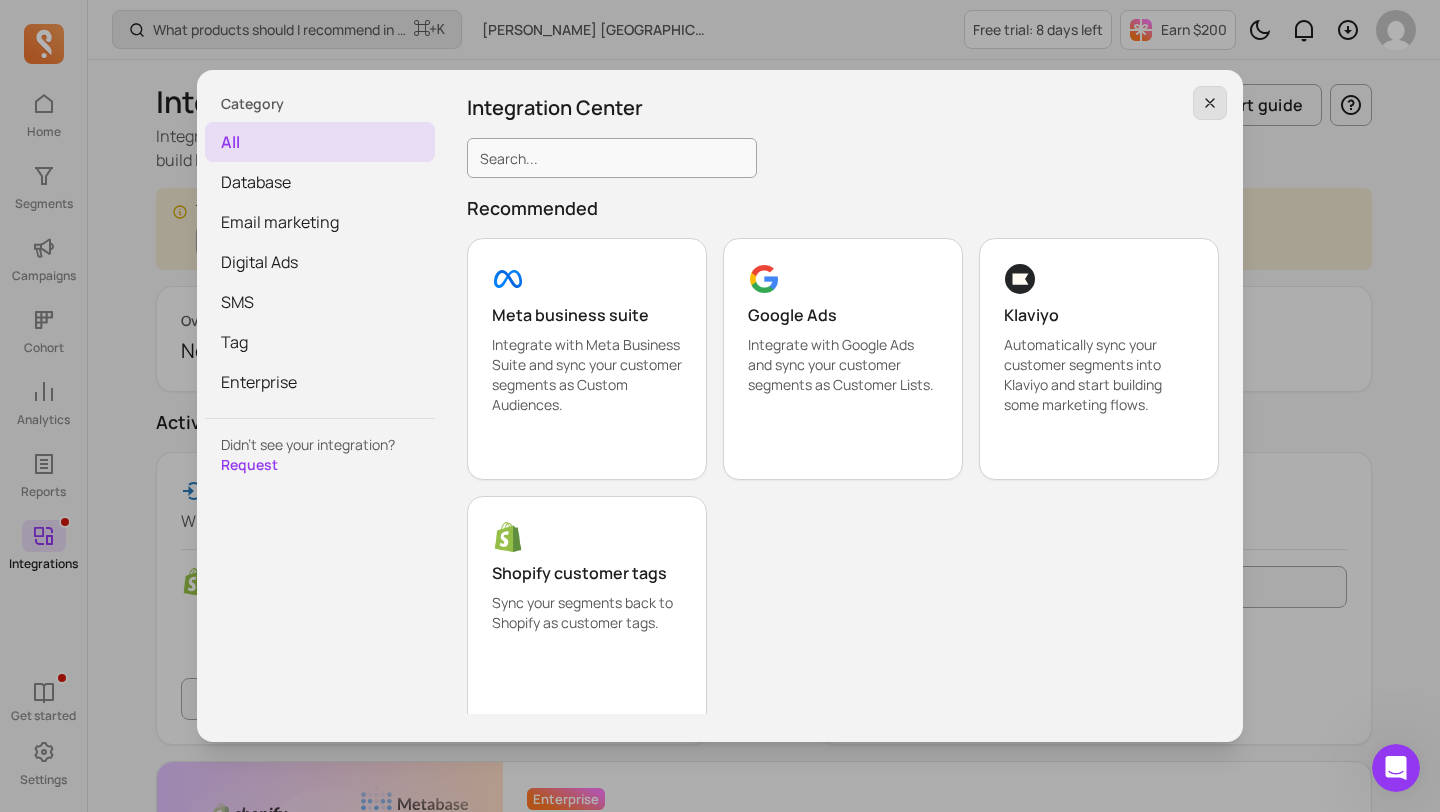 click 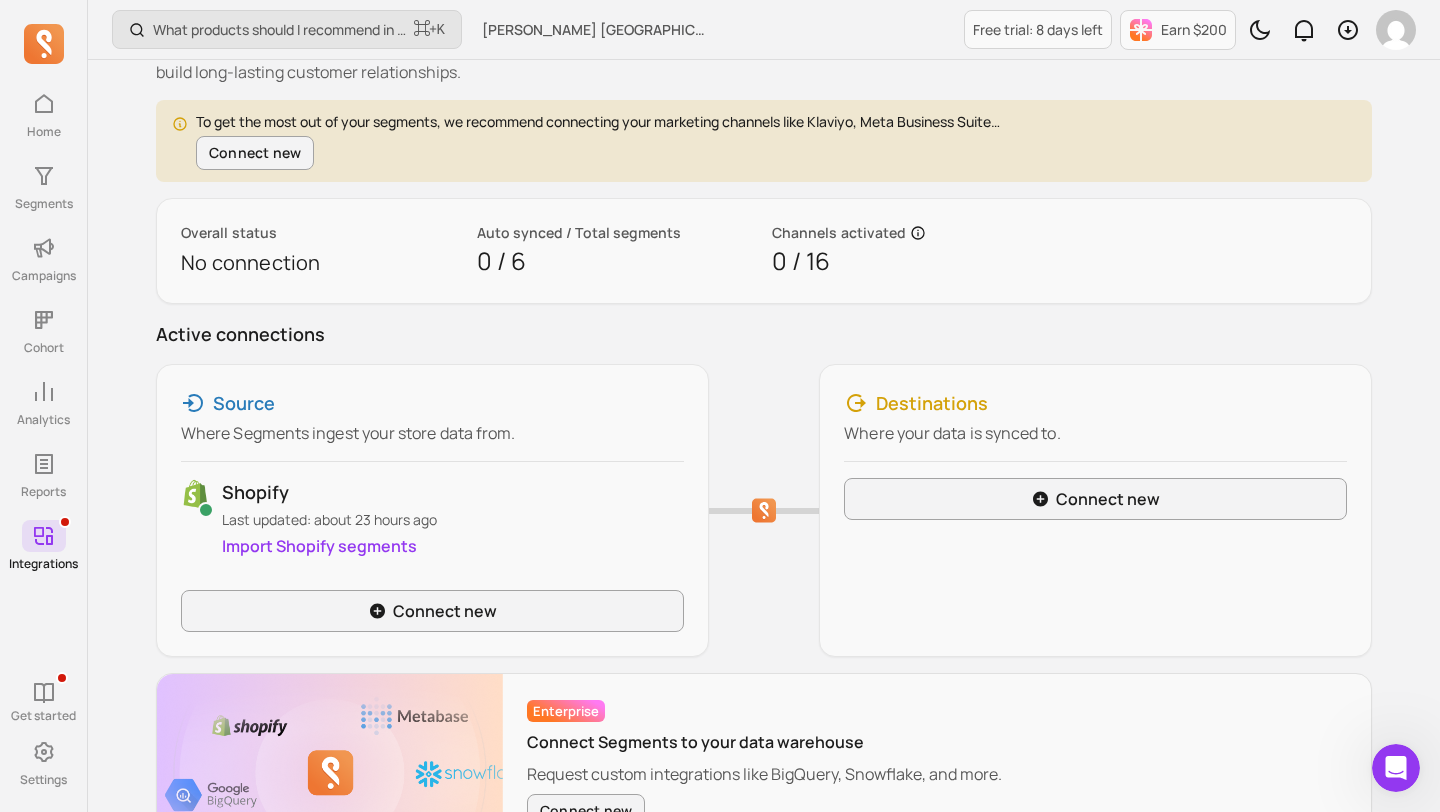 scroll, scrollTop: 0, scrollLeft: 0, axis: both 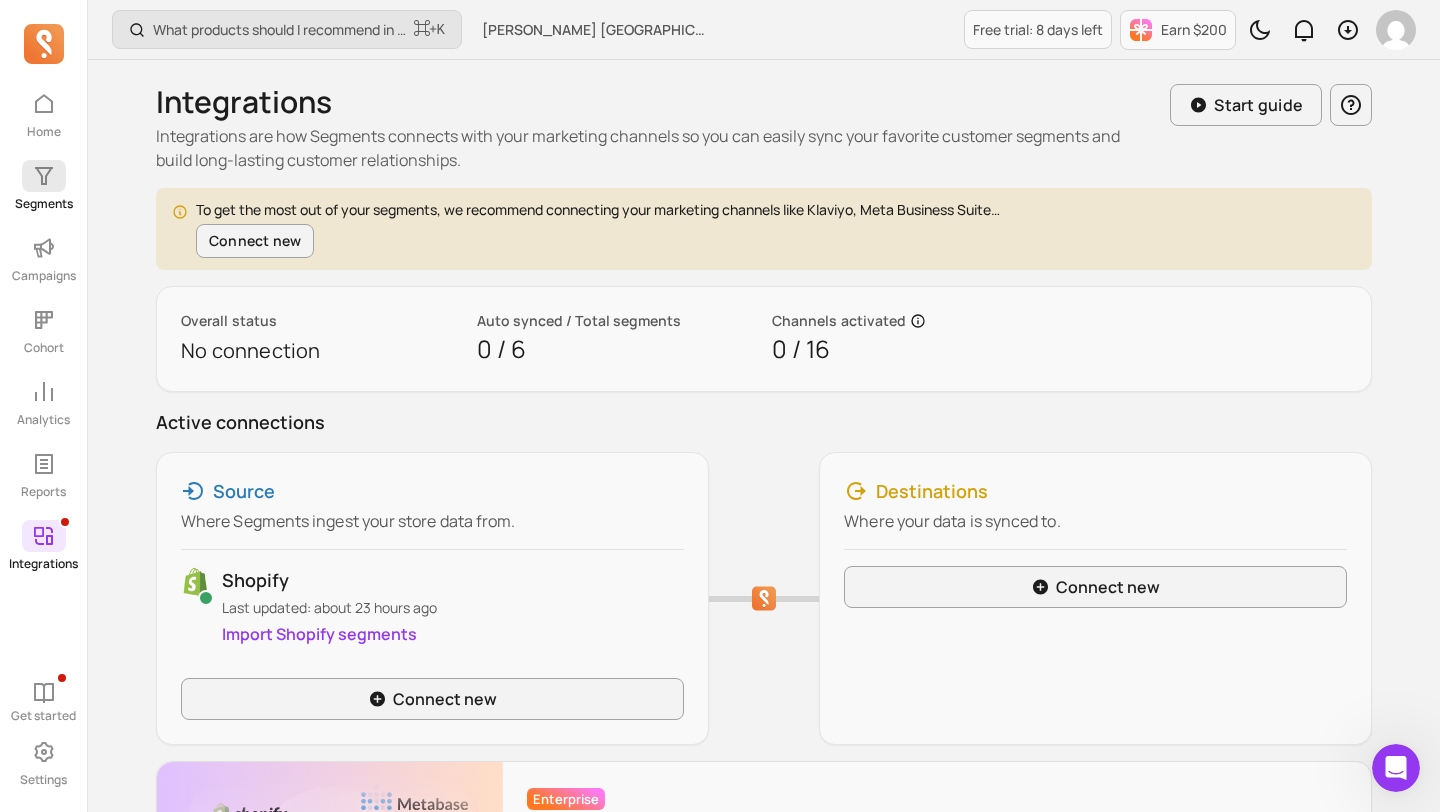 click on "Segments" at bounding box center (44, 204) 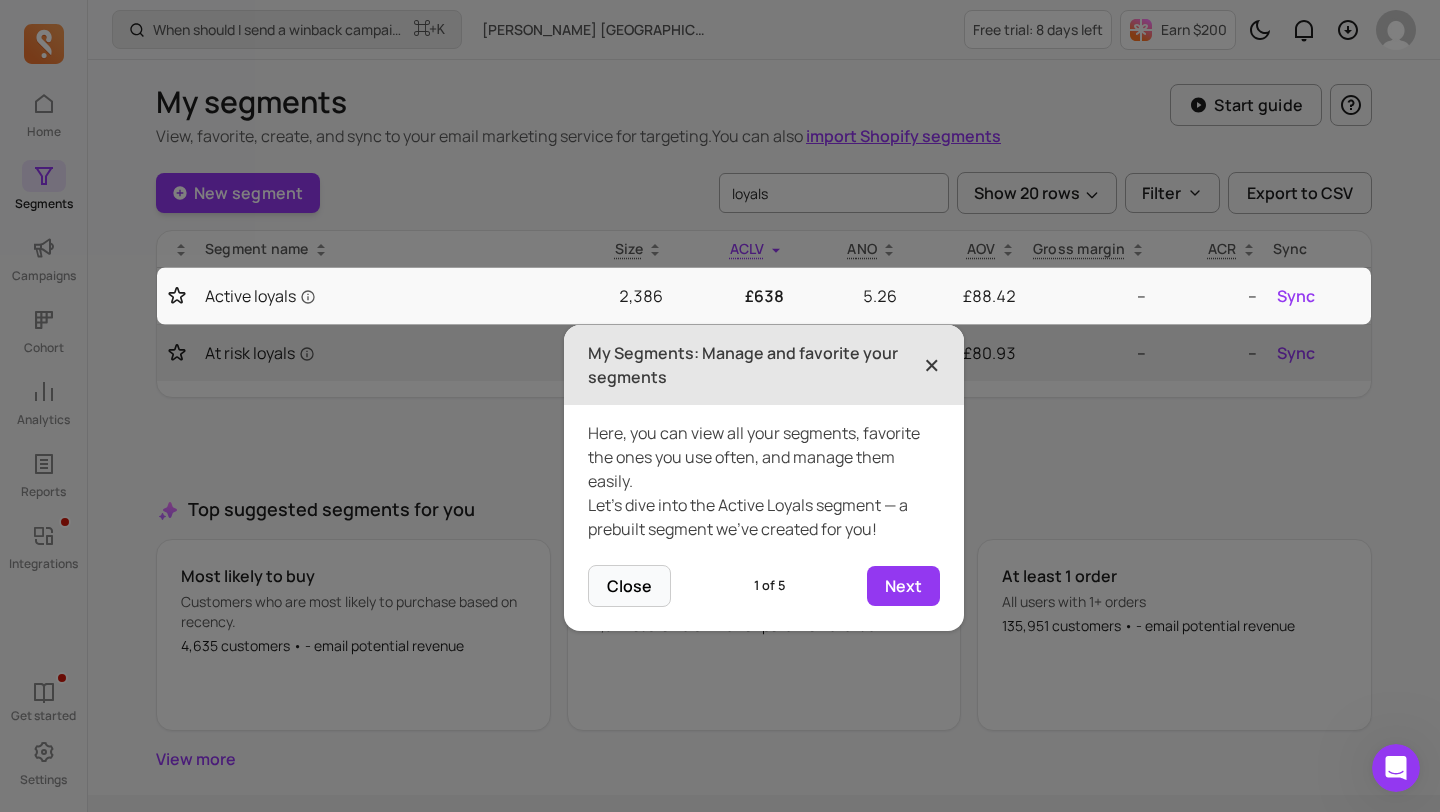 click on "×" at bounding box center [932, 365] 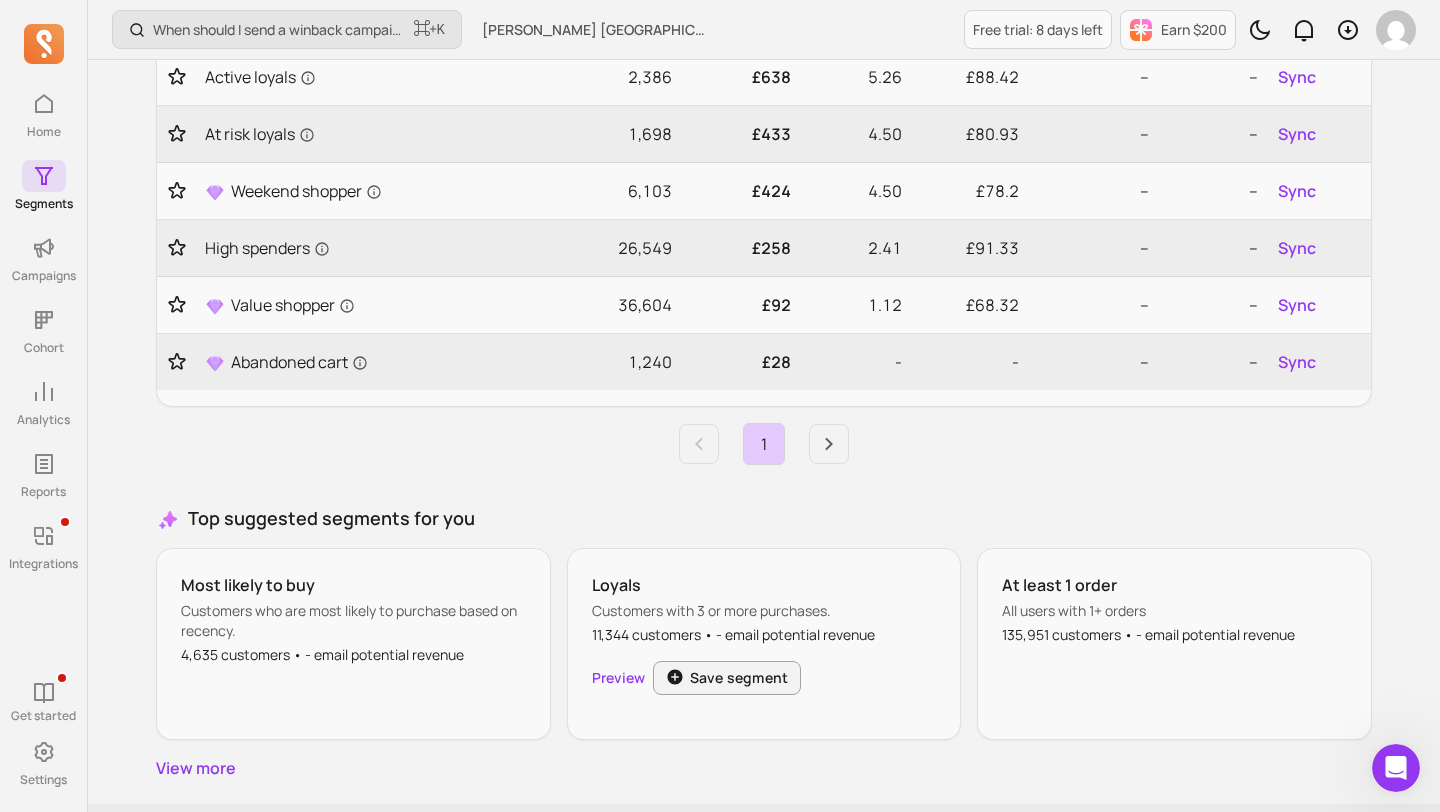 scroll, scrollTop: 0, scrollLeft: 0, axis: both 